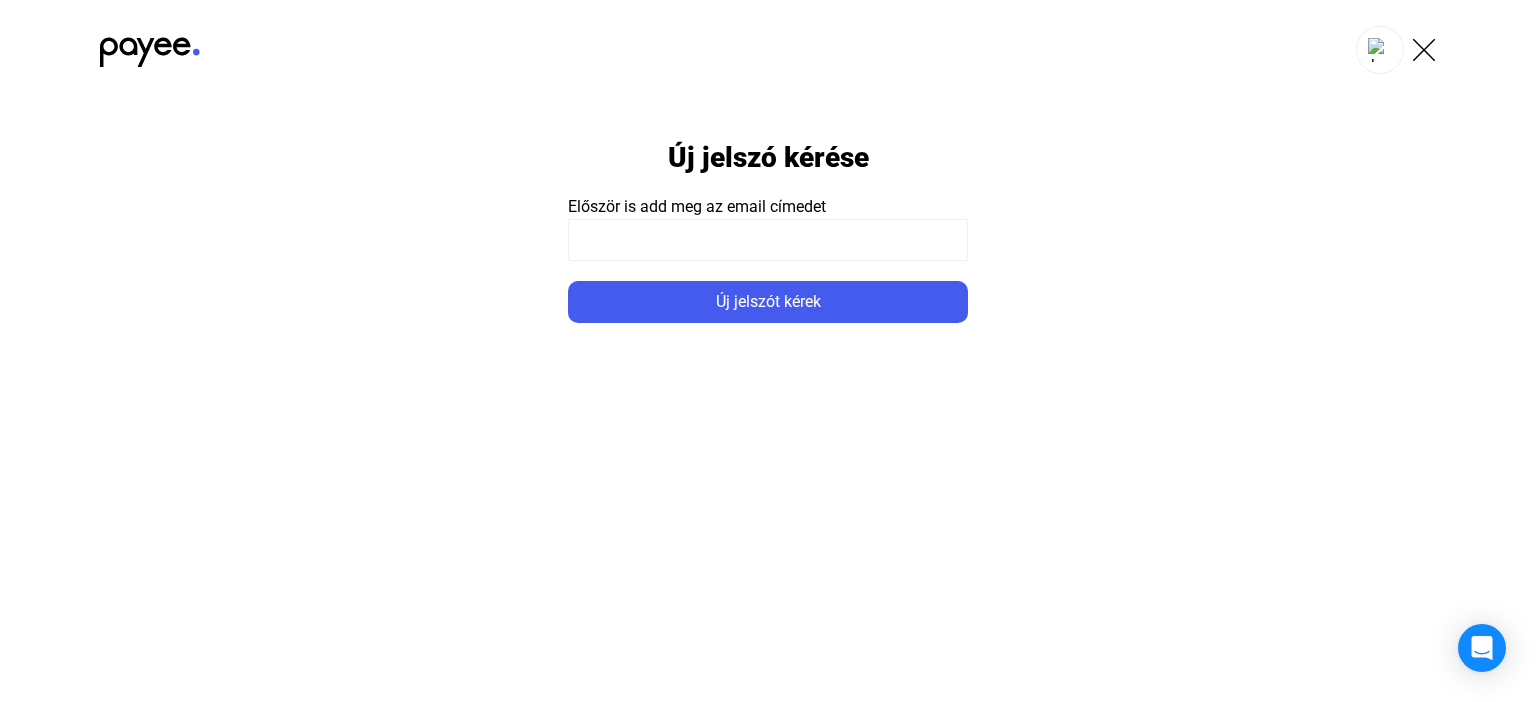 scroll, scrollTop: 0, scrollLeft: 0, axis: both 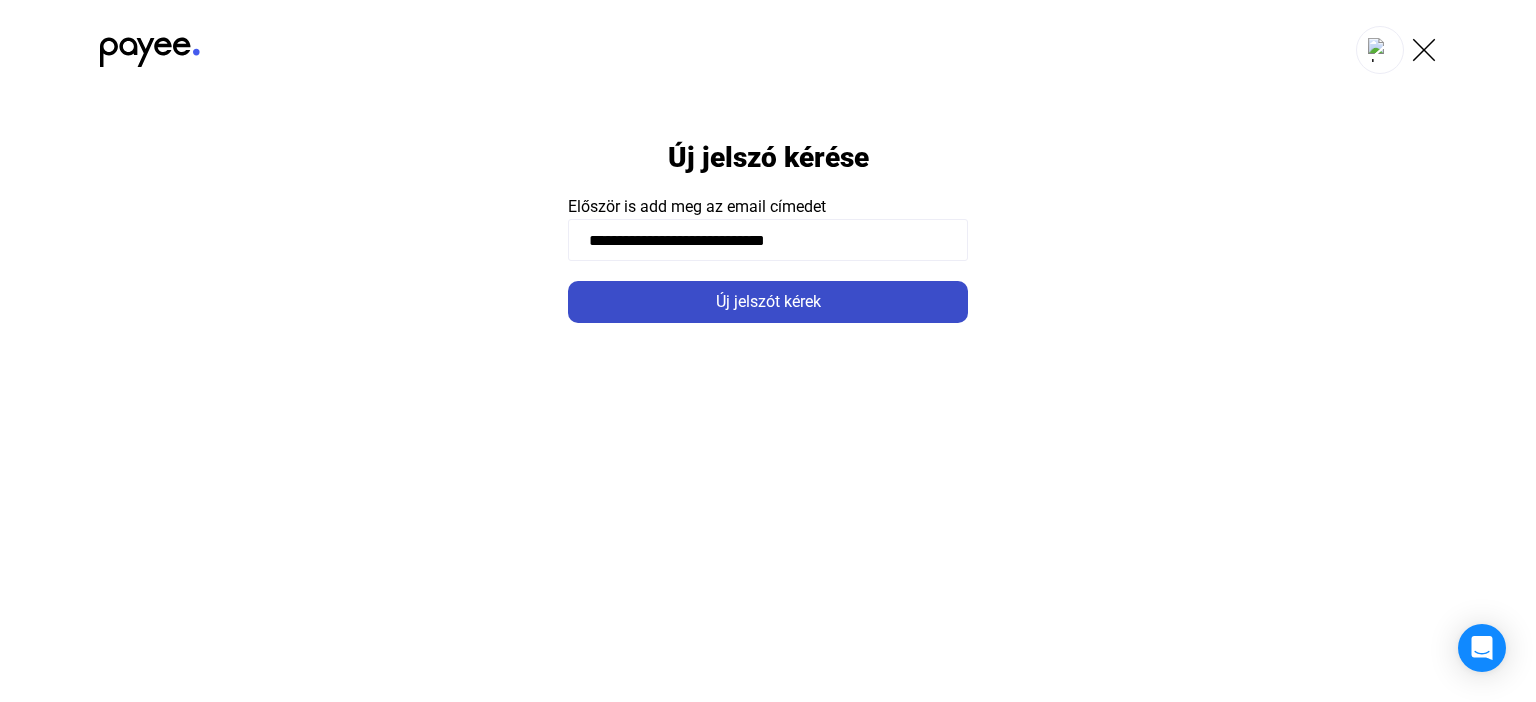 click on "Új jelszót kérek" 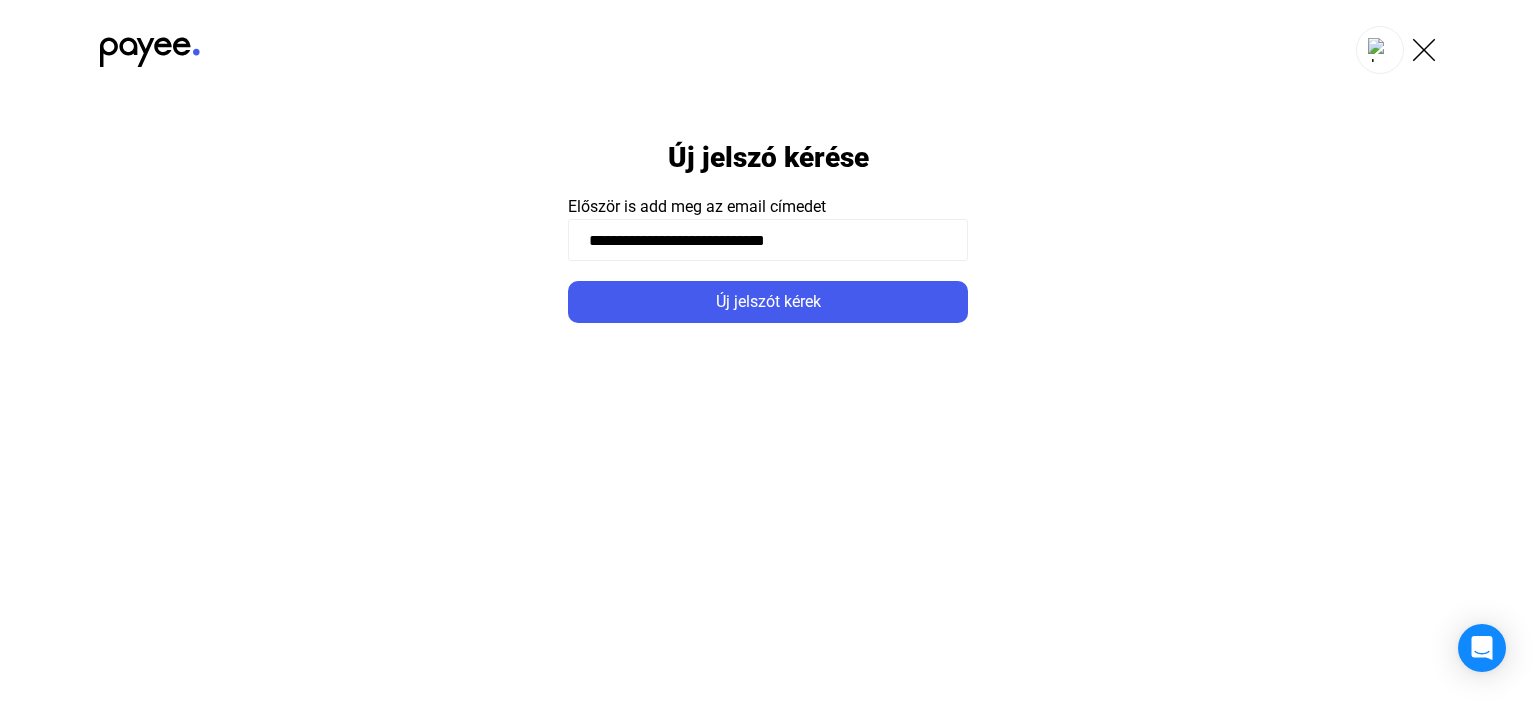 click on "**********" 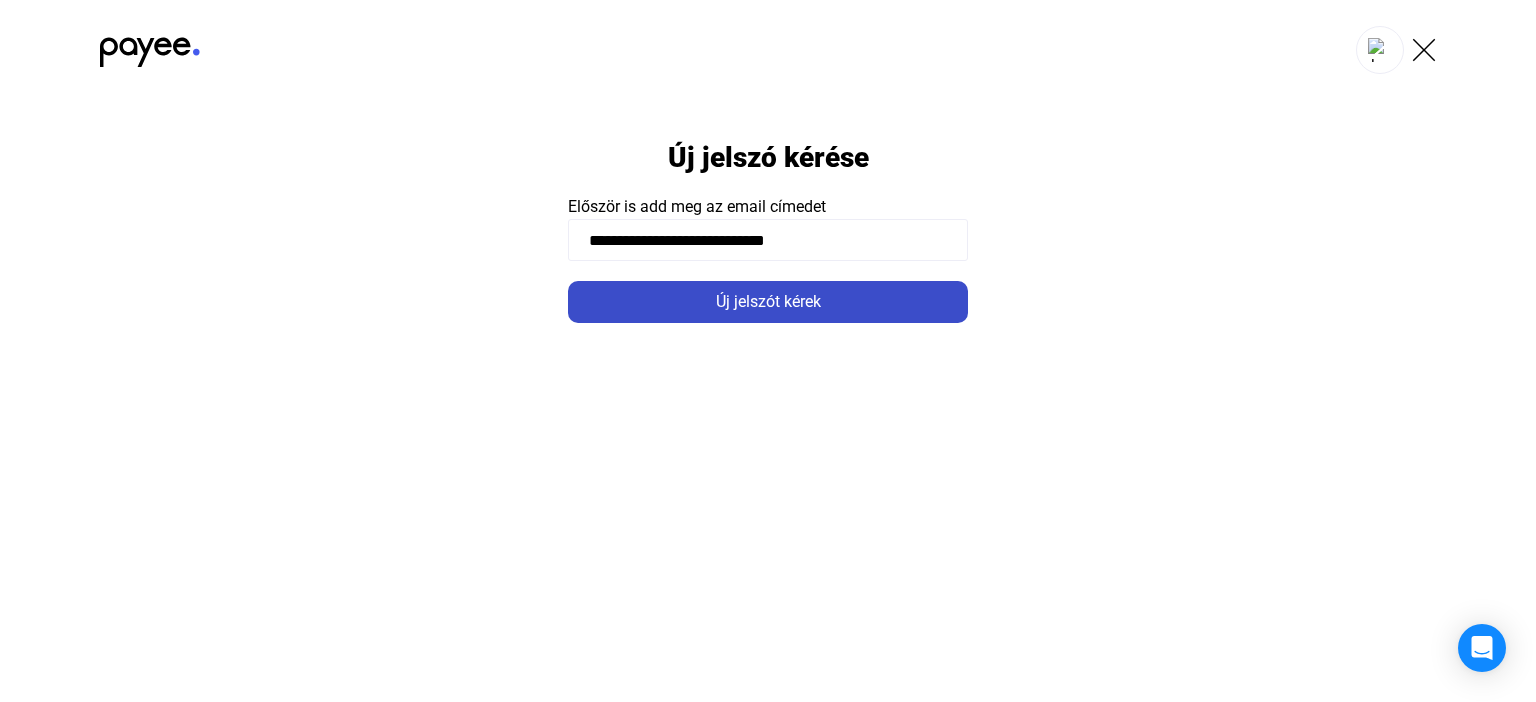 type on "**********" 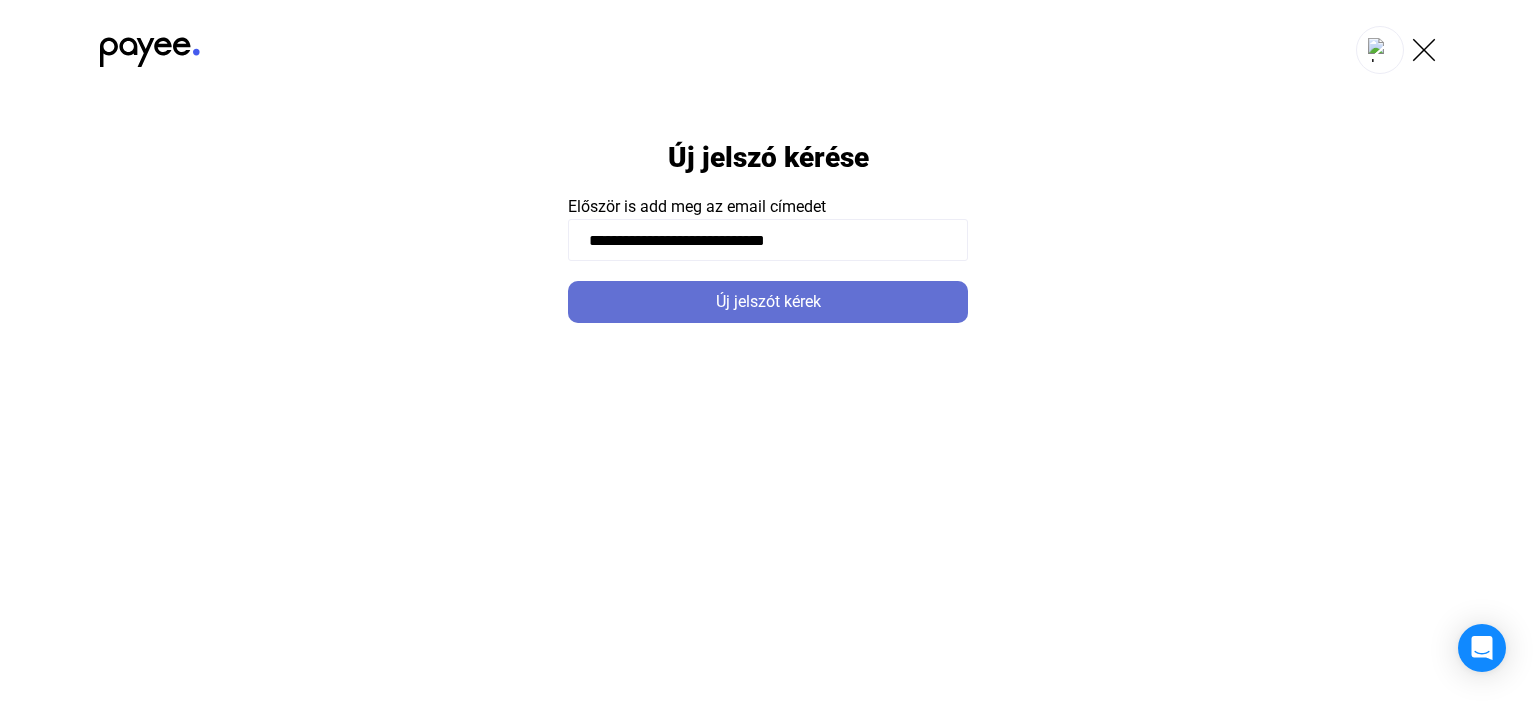 click on "Új jelszót kérek" 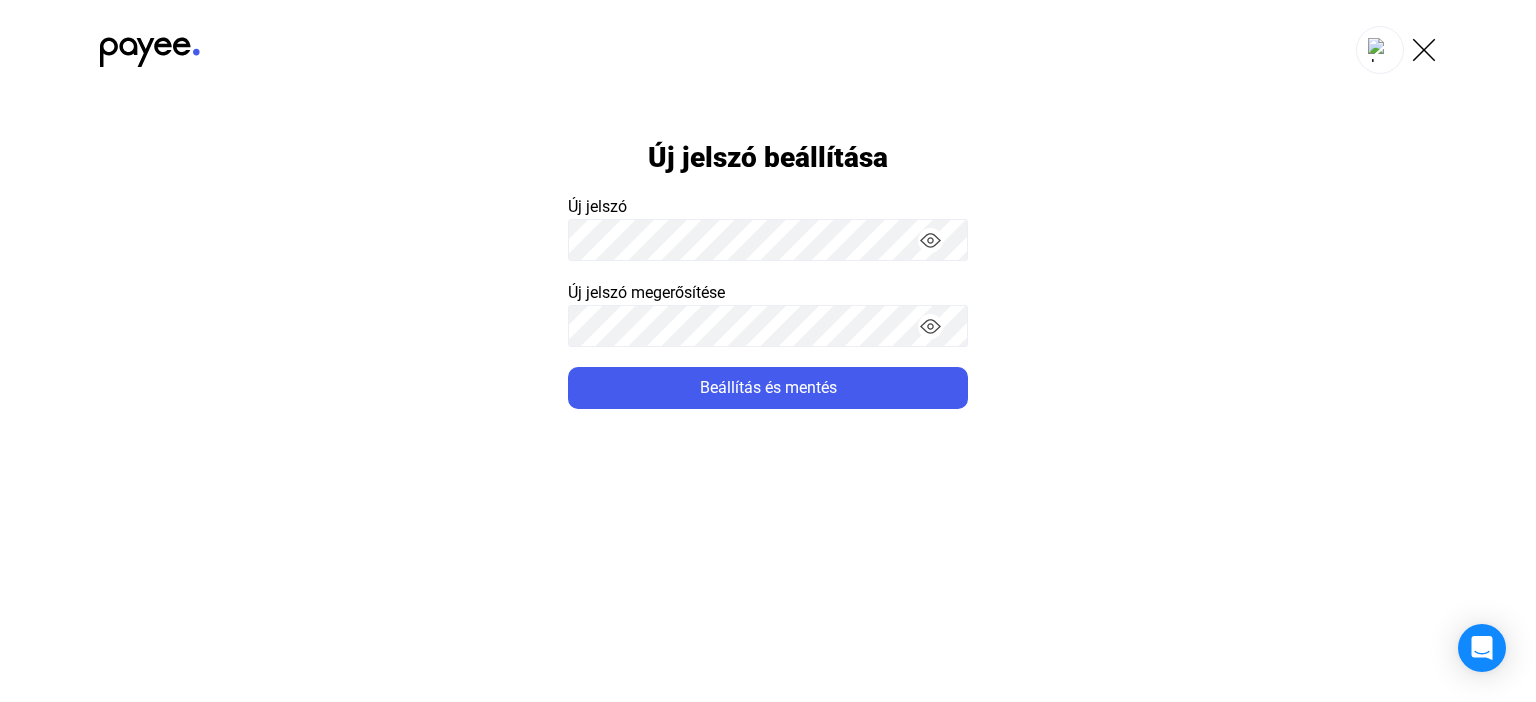 scroll, scrollTop: 0, scrollLeft: 0, axis: both 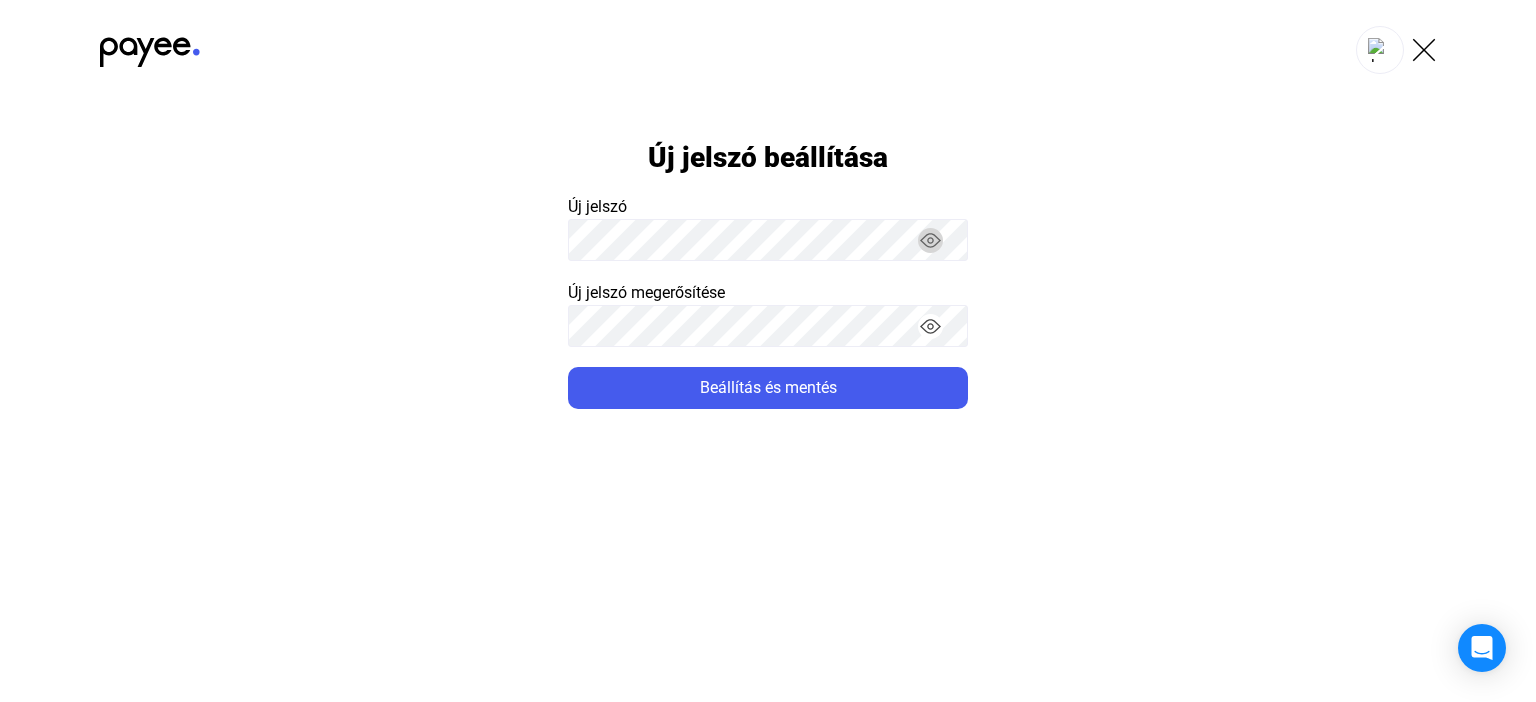 click 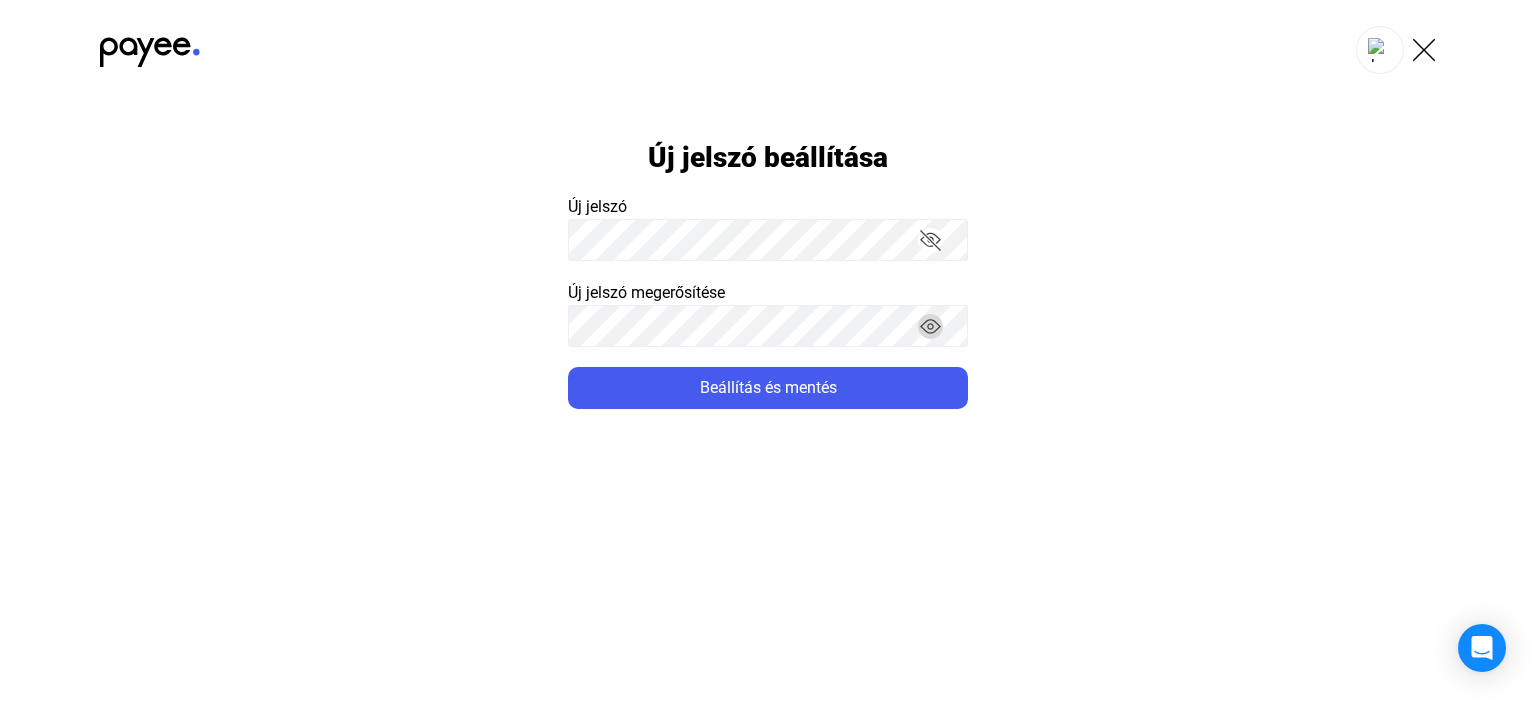 click 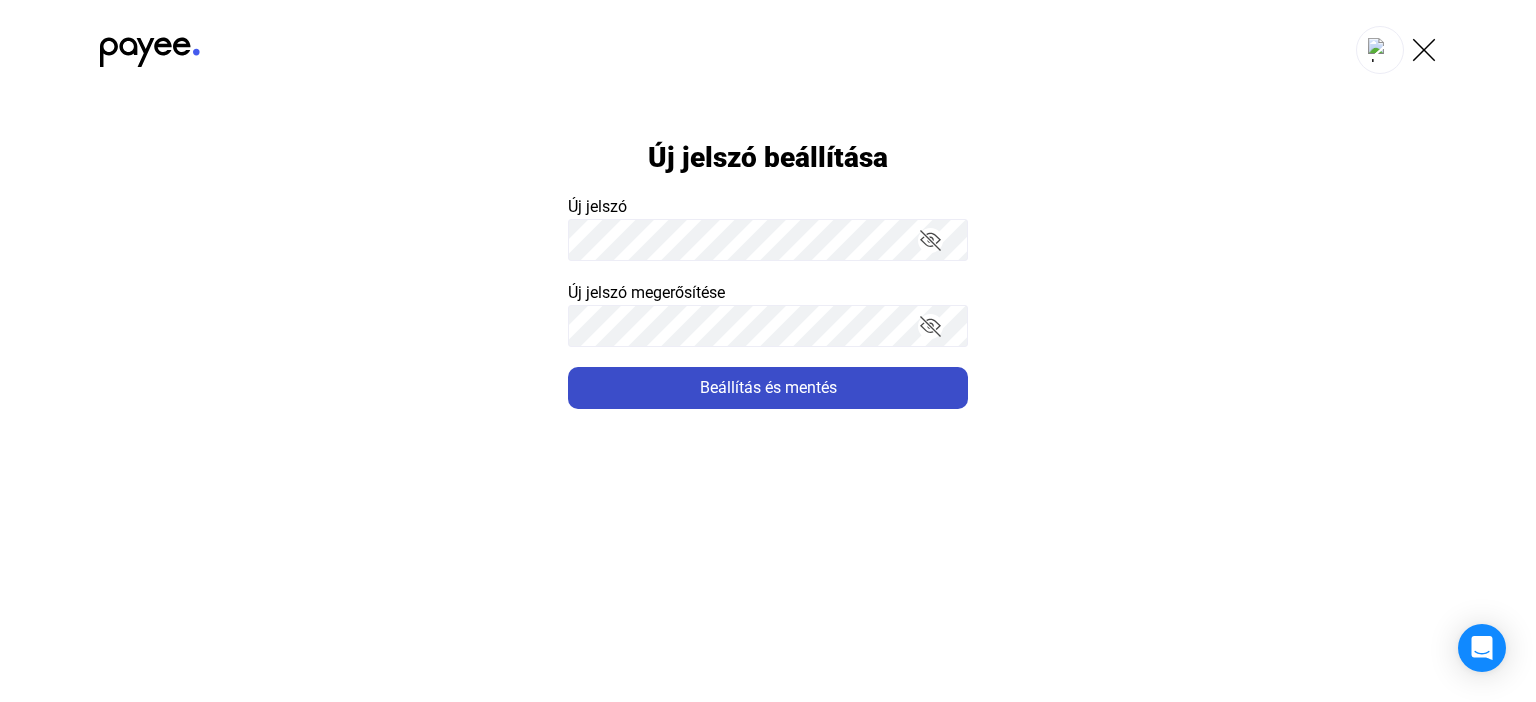 click on "Beállítás és mentés" 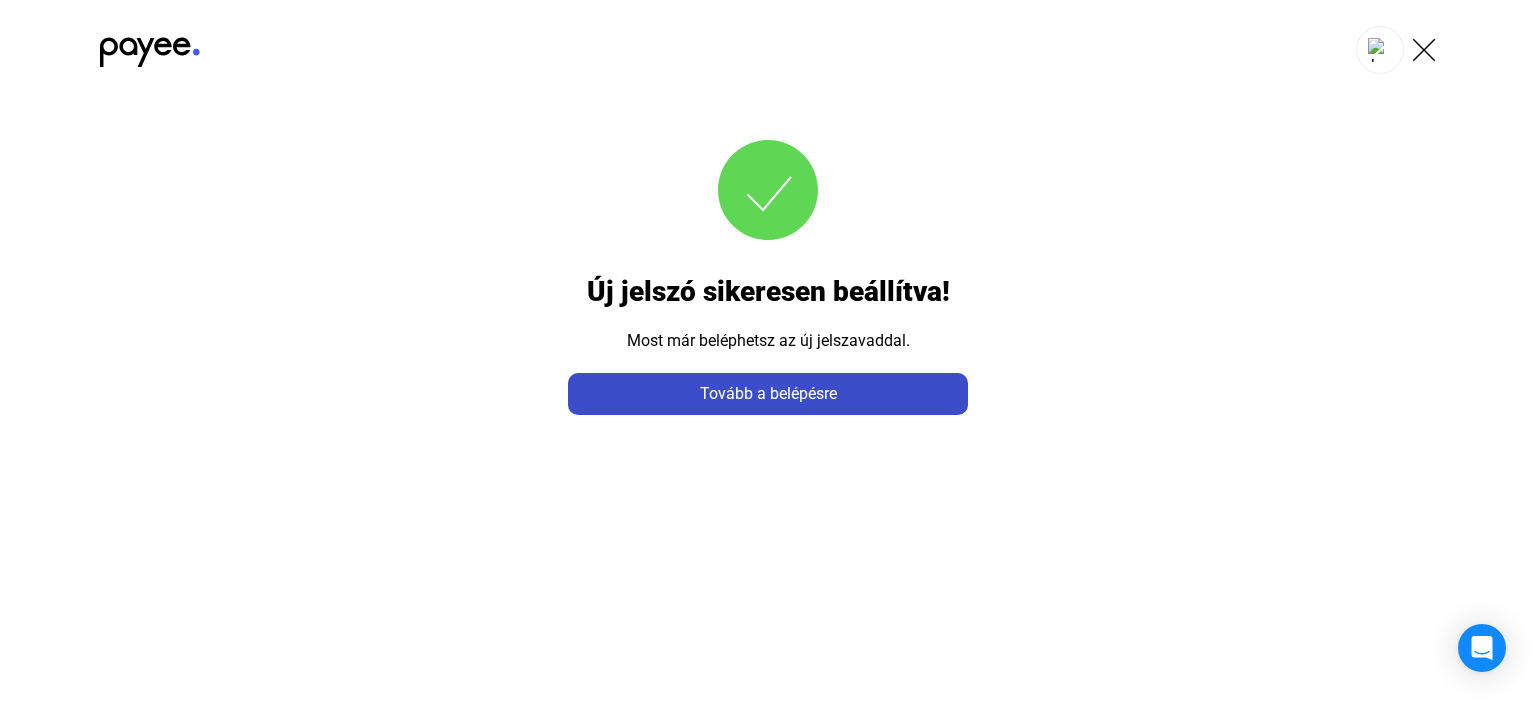 click on "Tovább a belépésre" 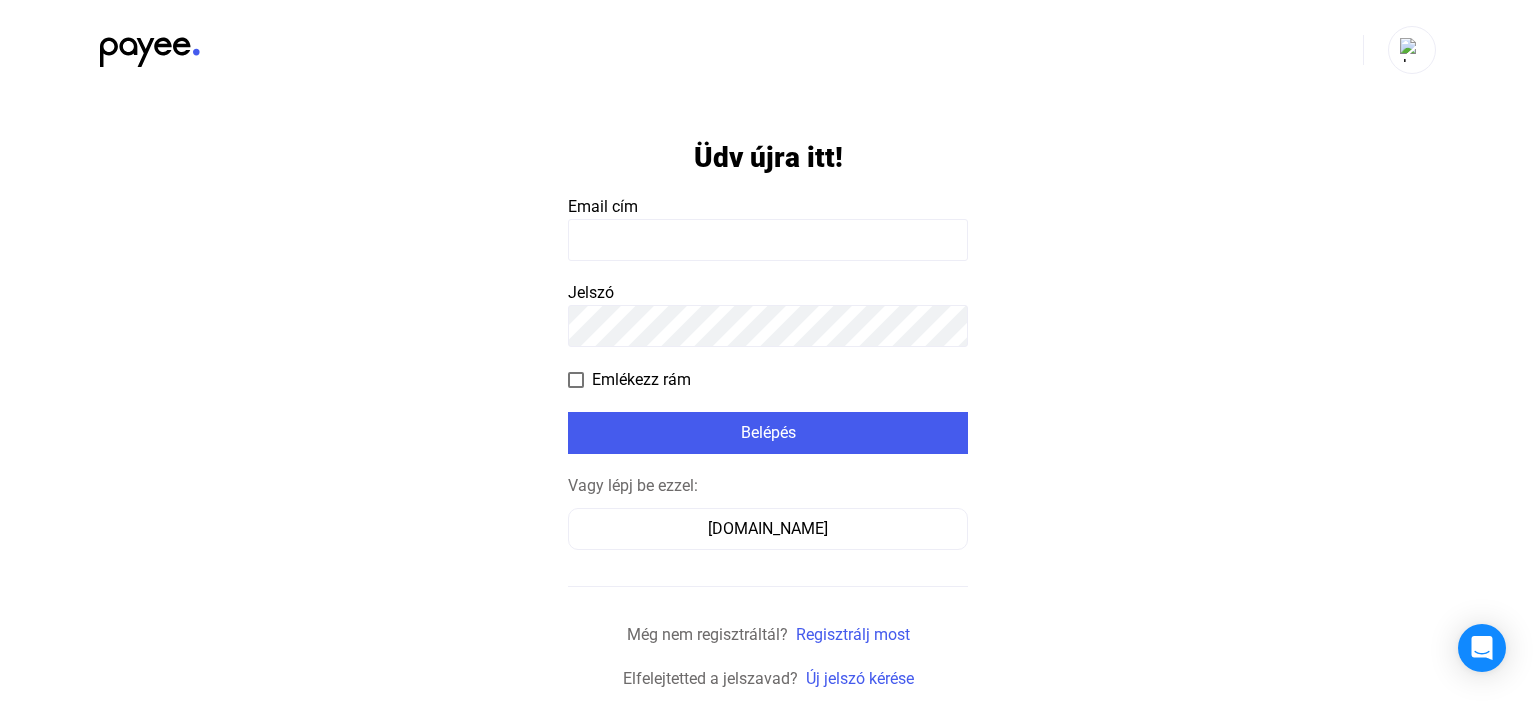 click on "Emlékezz rám" at bounding box center (641, 380) 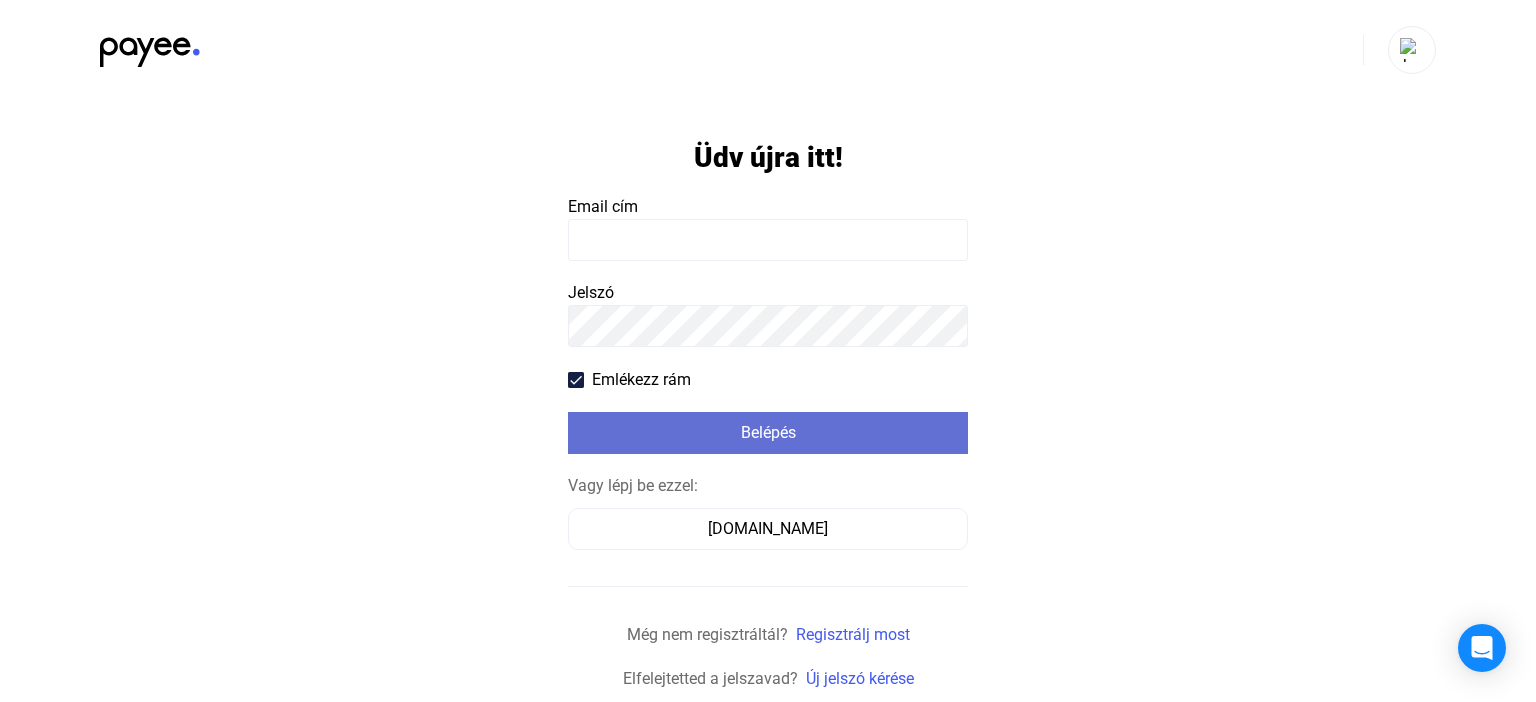 click on "Belépés" 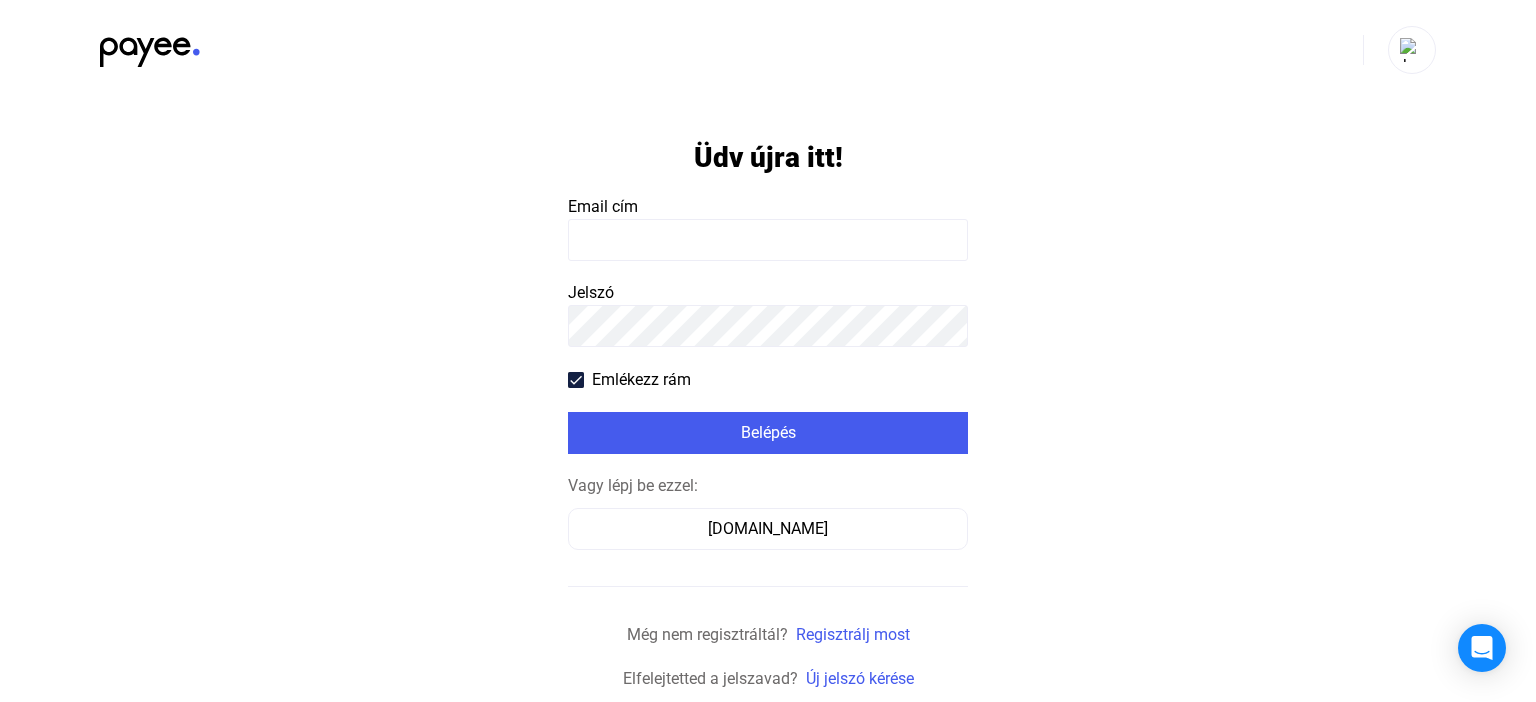 click 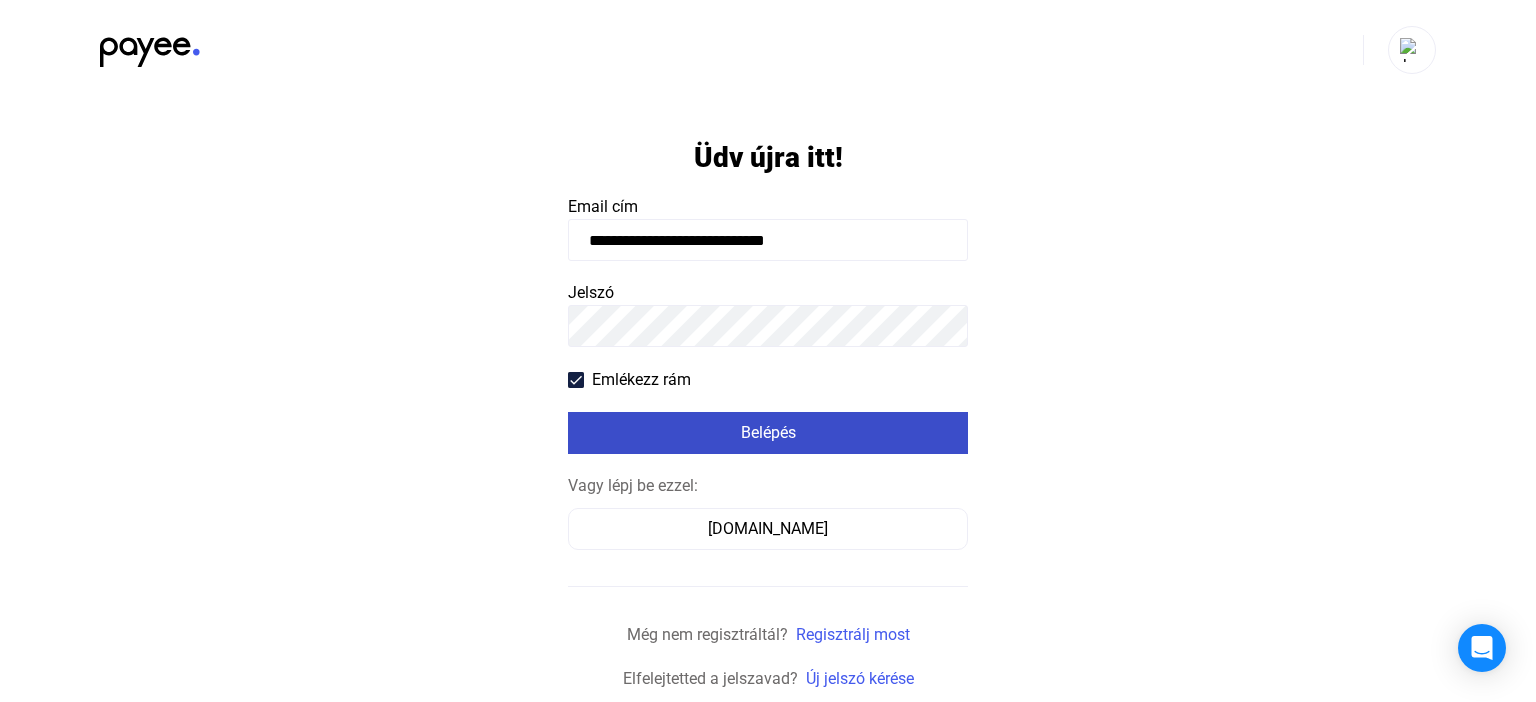 type on "**********" 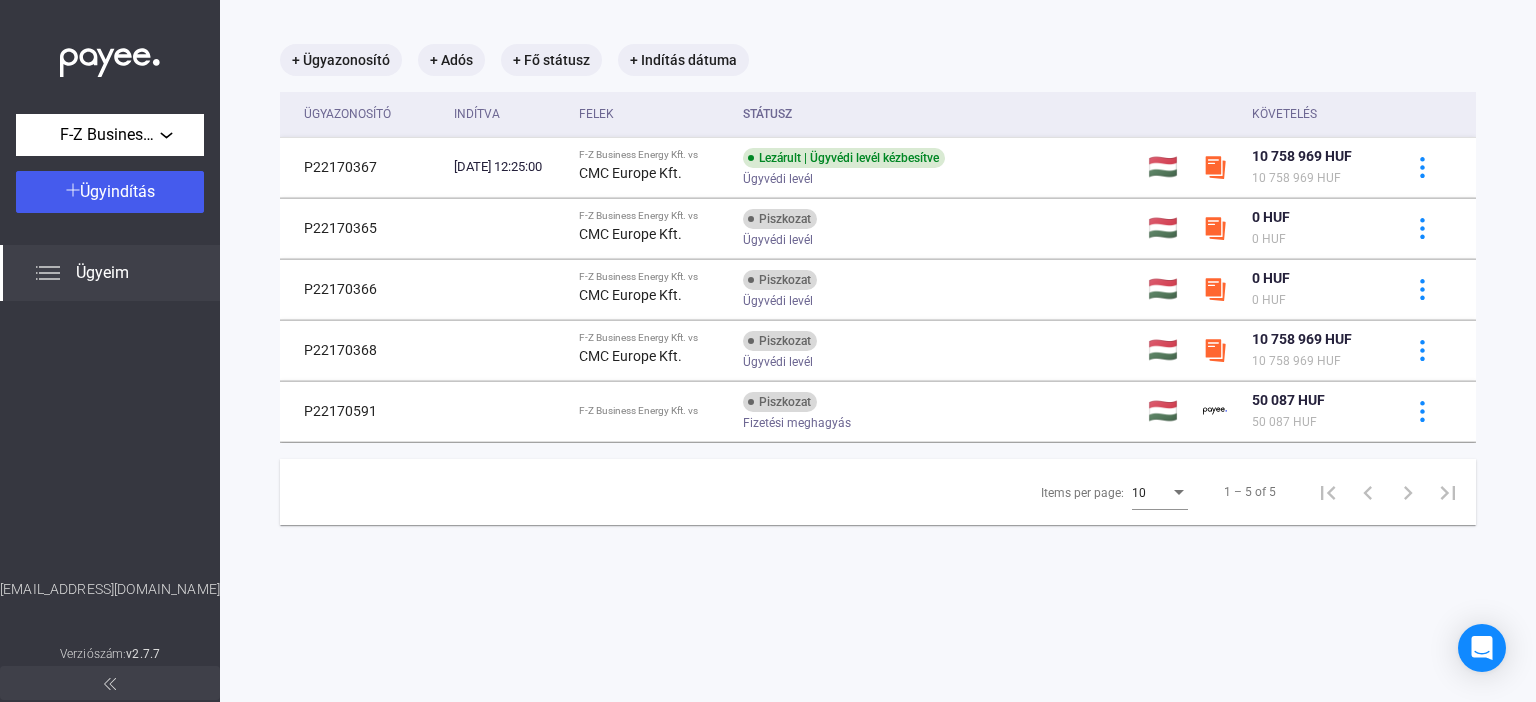 scroll, scrollTop: 0, scrollLeft: 0, axis: both 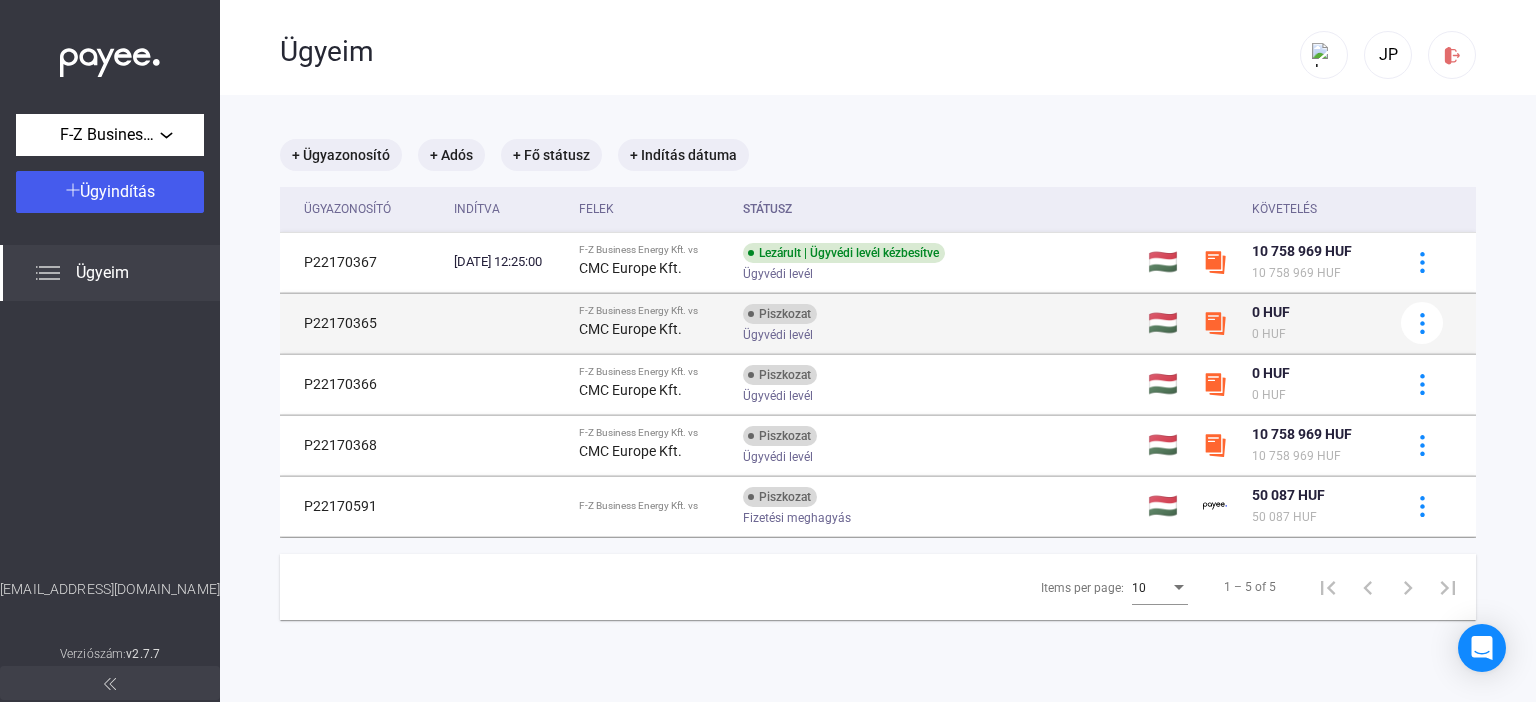 click on "CMC Europe Kft." at bounding box center (630, 329) 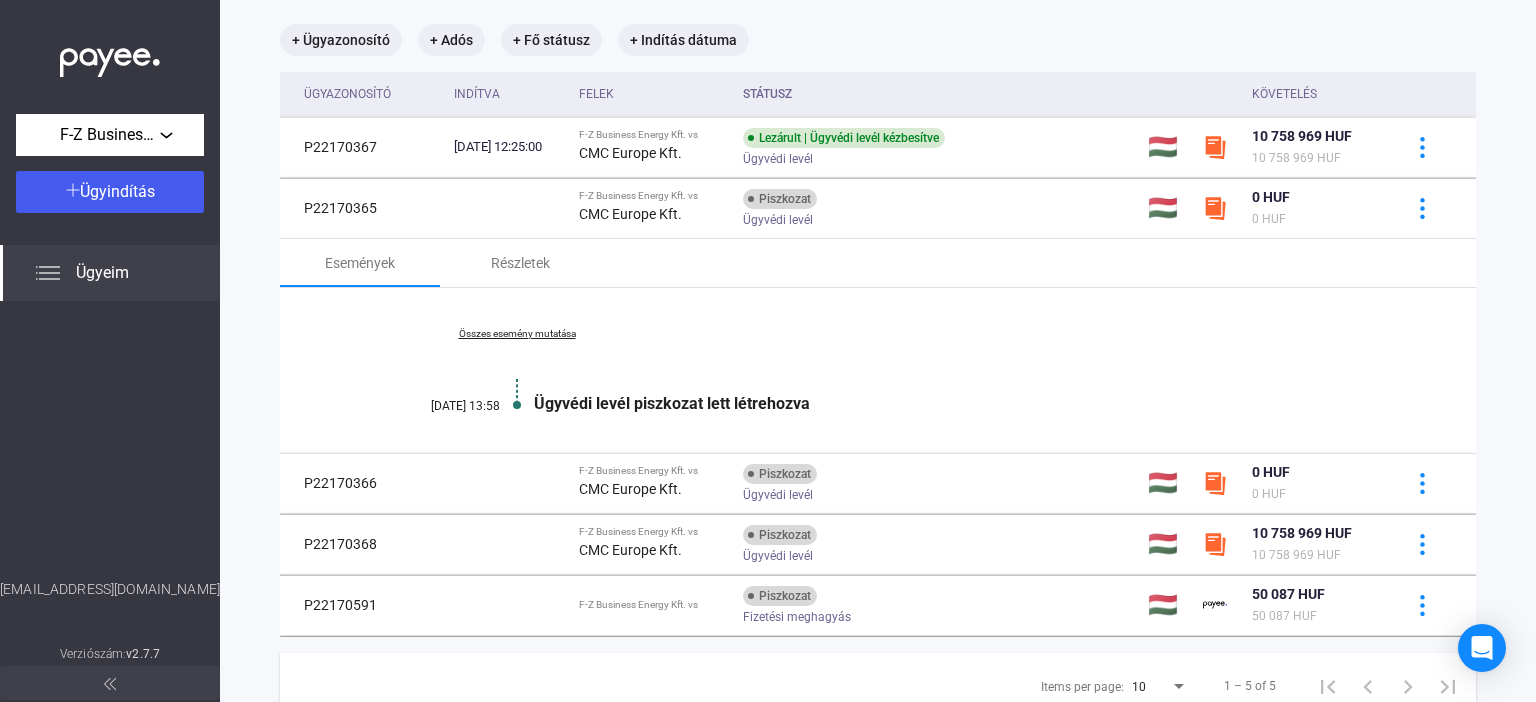 scroll, scrollTop: 190, scrollLeft: 0, axis: vertical 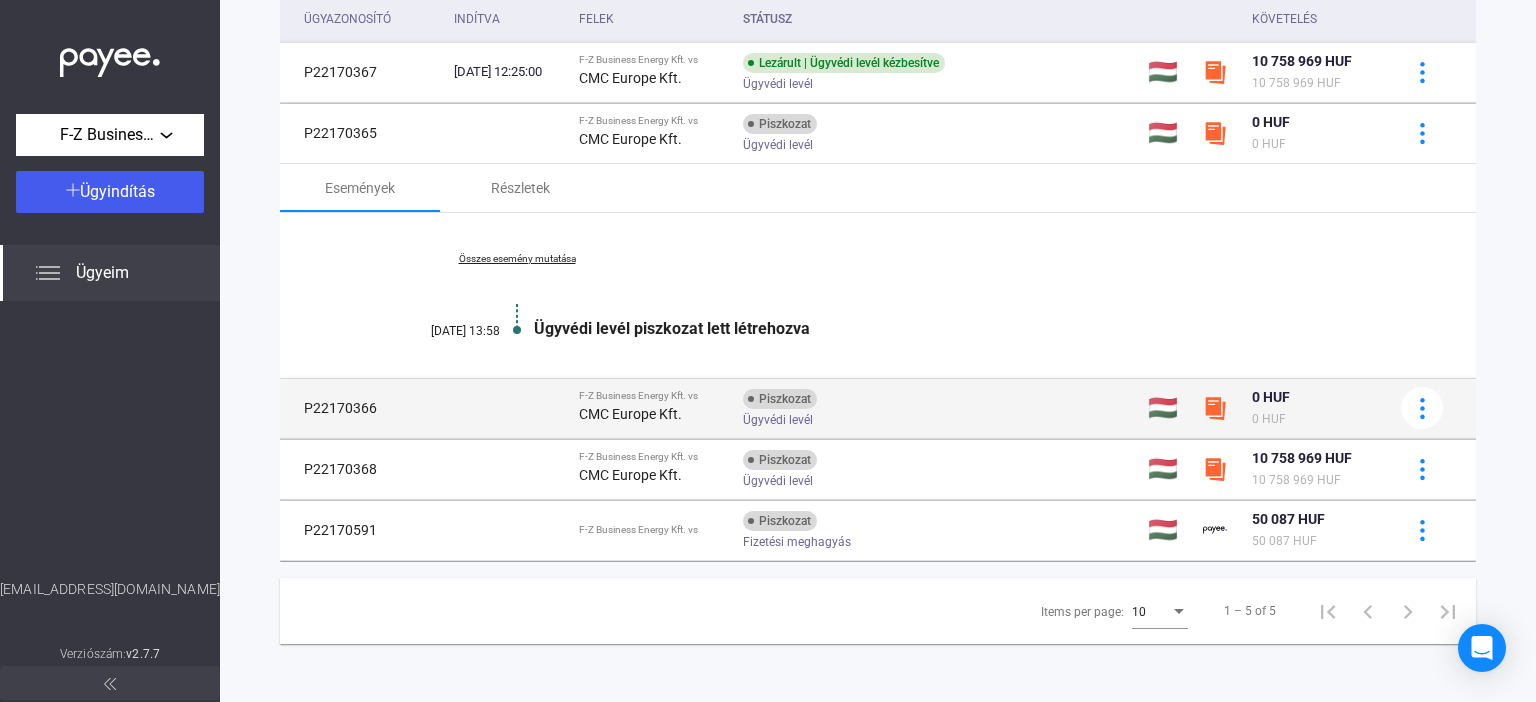 click on "F-Z Business Energy Kft. vs" at bounding box center (652, 396) 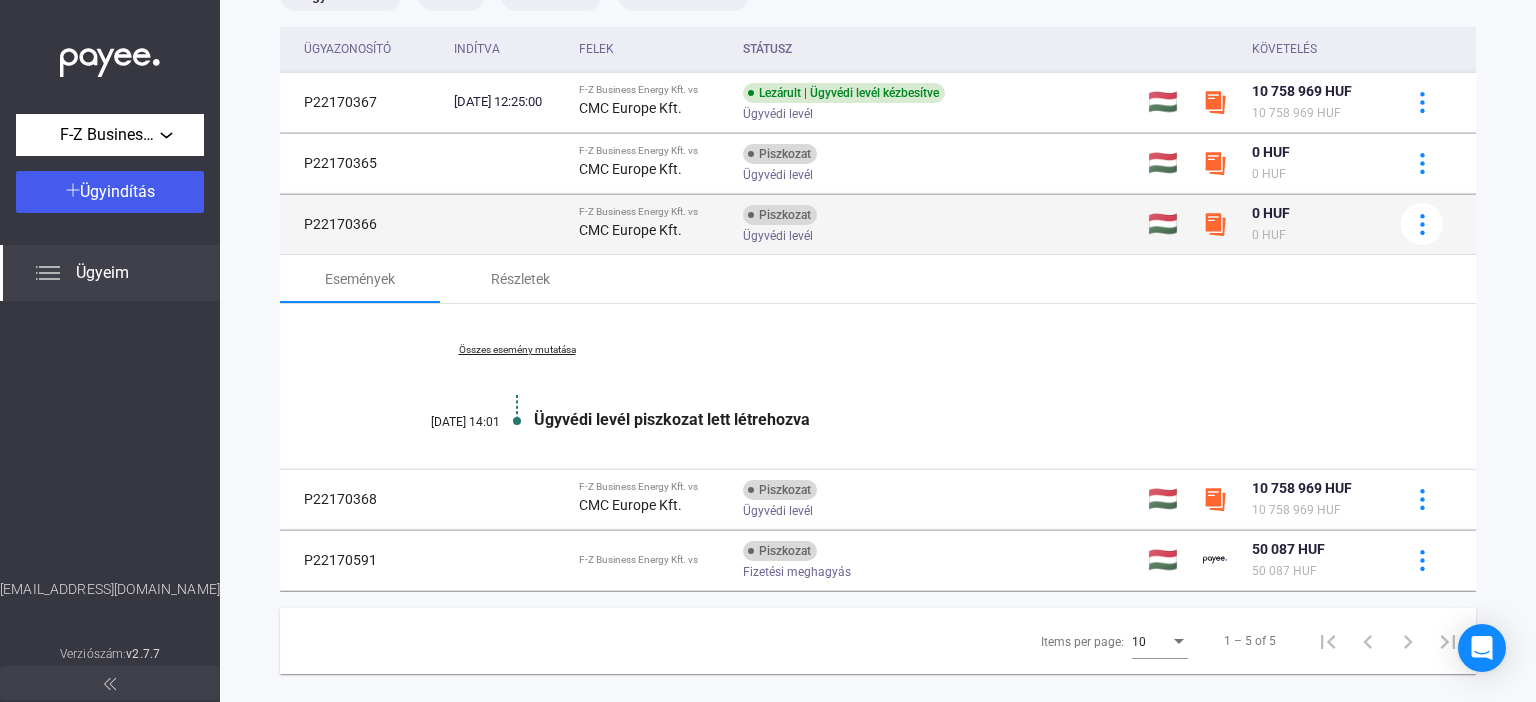 scroll, scrollTop: 190, scrollLeft: 0, axis: vertical 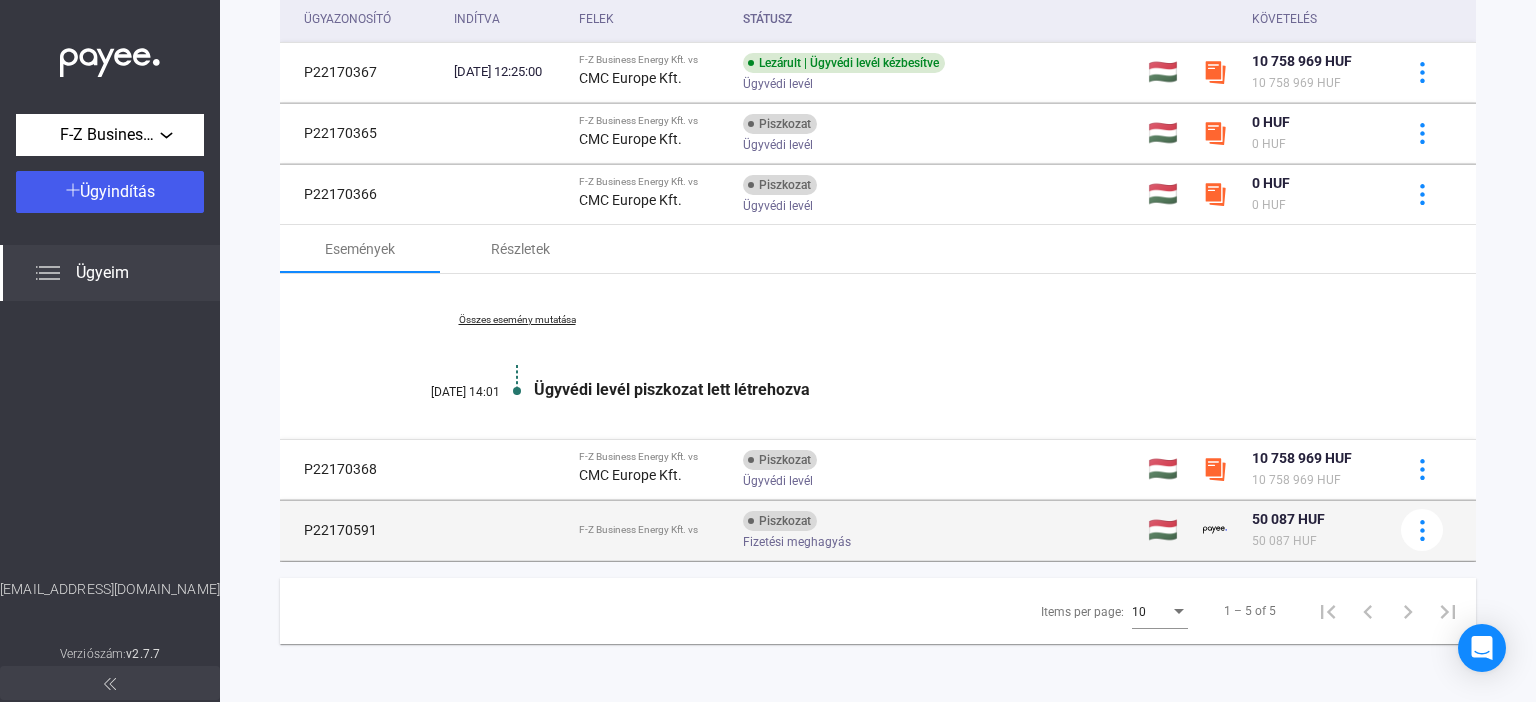 click on "F-Z Business Energy Kft. vs" at bounding box center [652, 530] 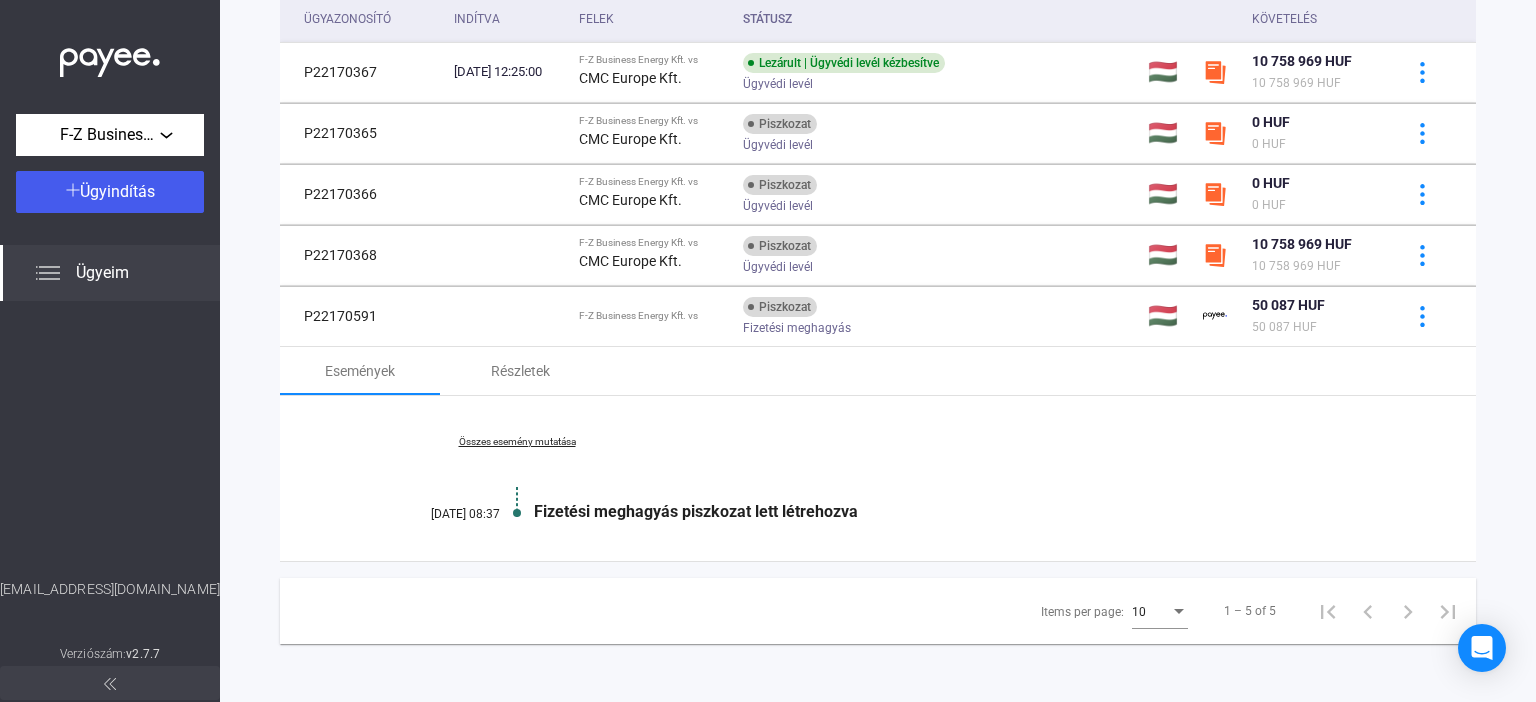 scroll, scrollTop: 75, scrollLeft: 0, axis: vertical 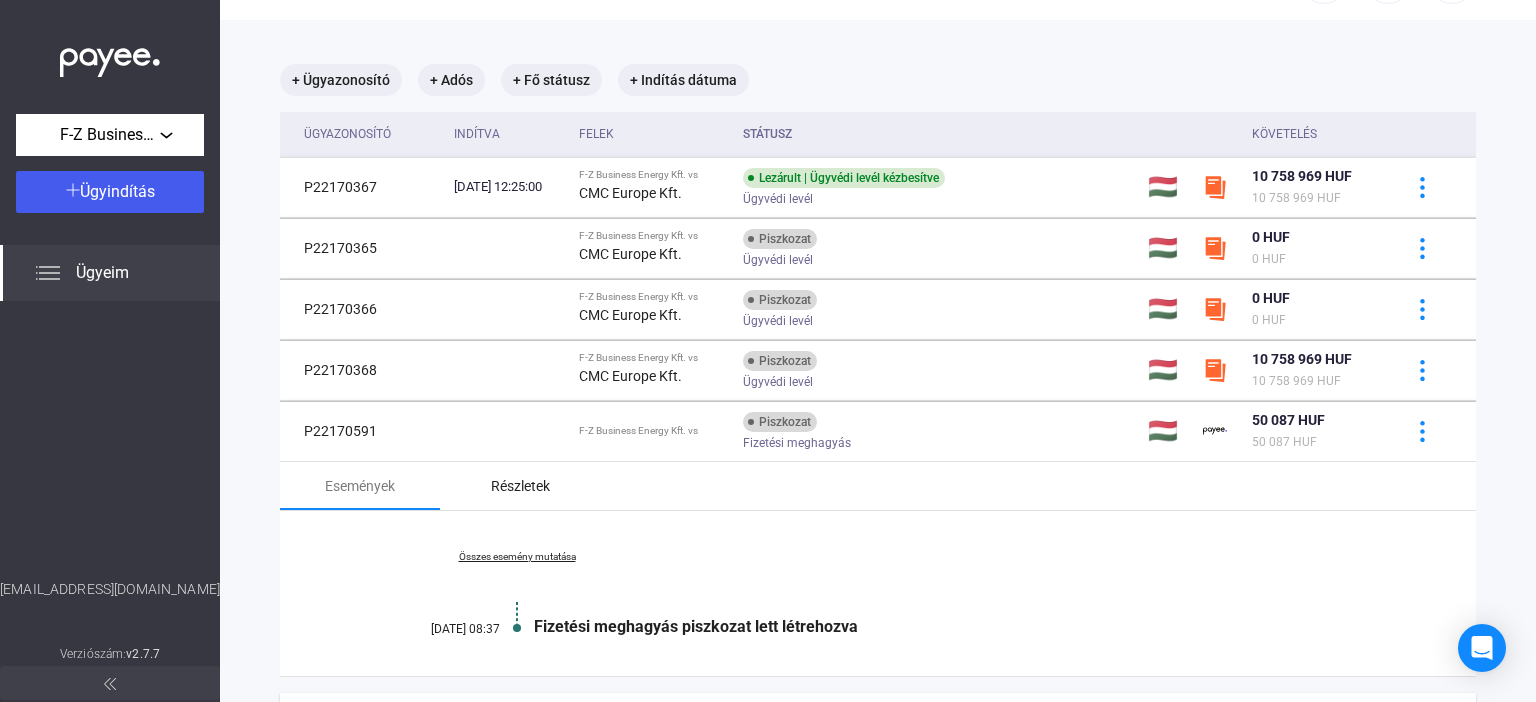 click on "Részletek" at bounding box center (520, 486) 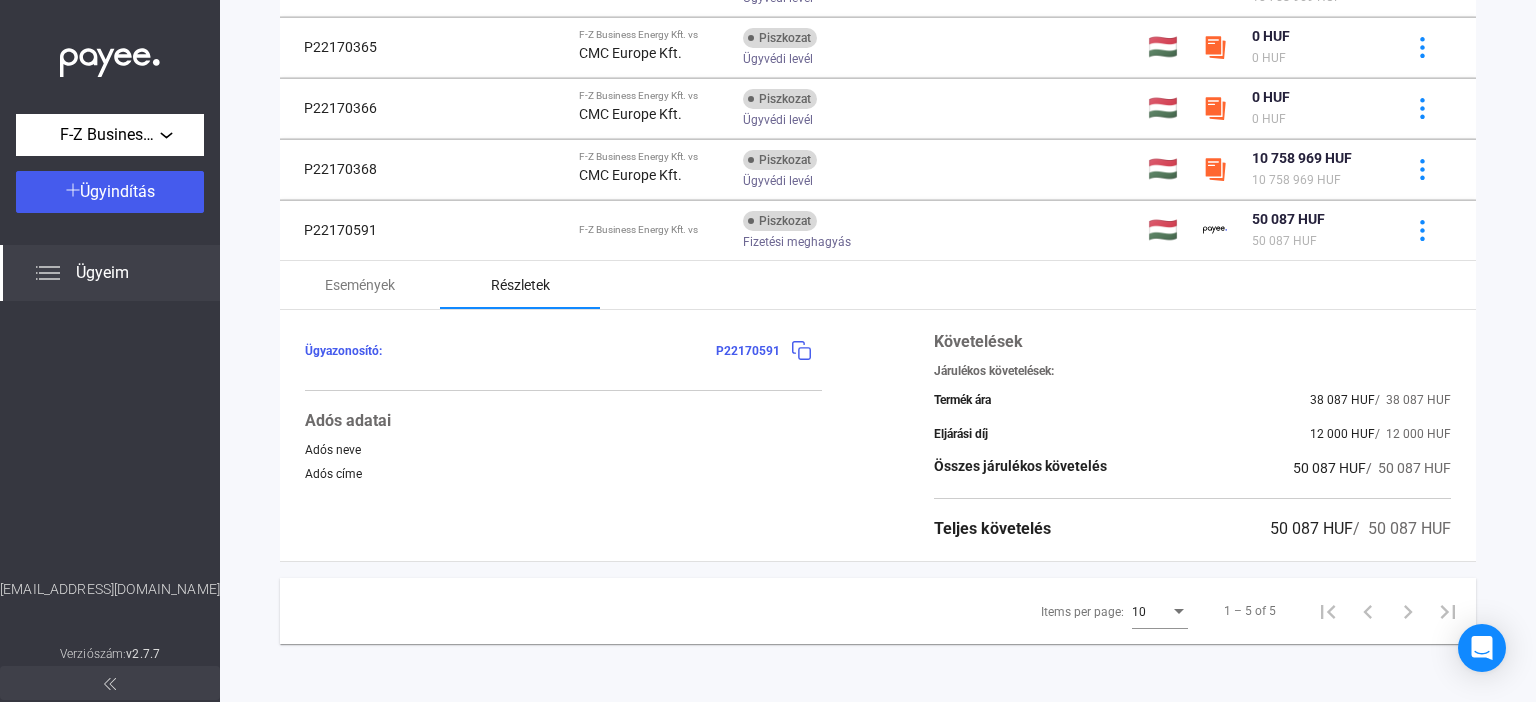 scroll, scrollTop: 161, scrollLeft: 0, axis: vertical 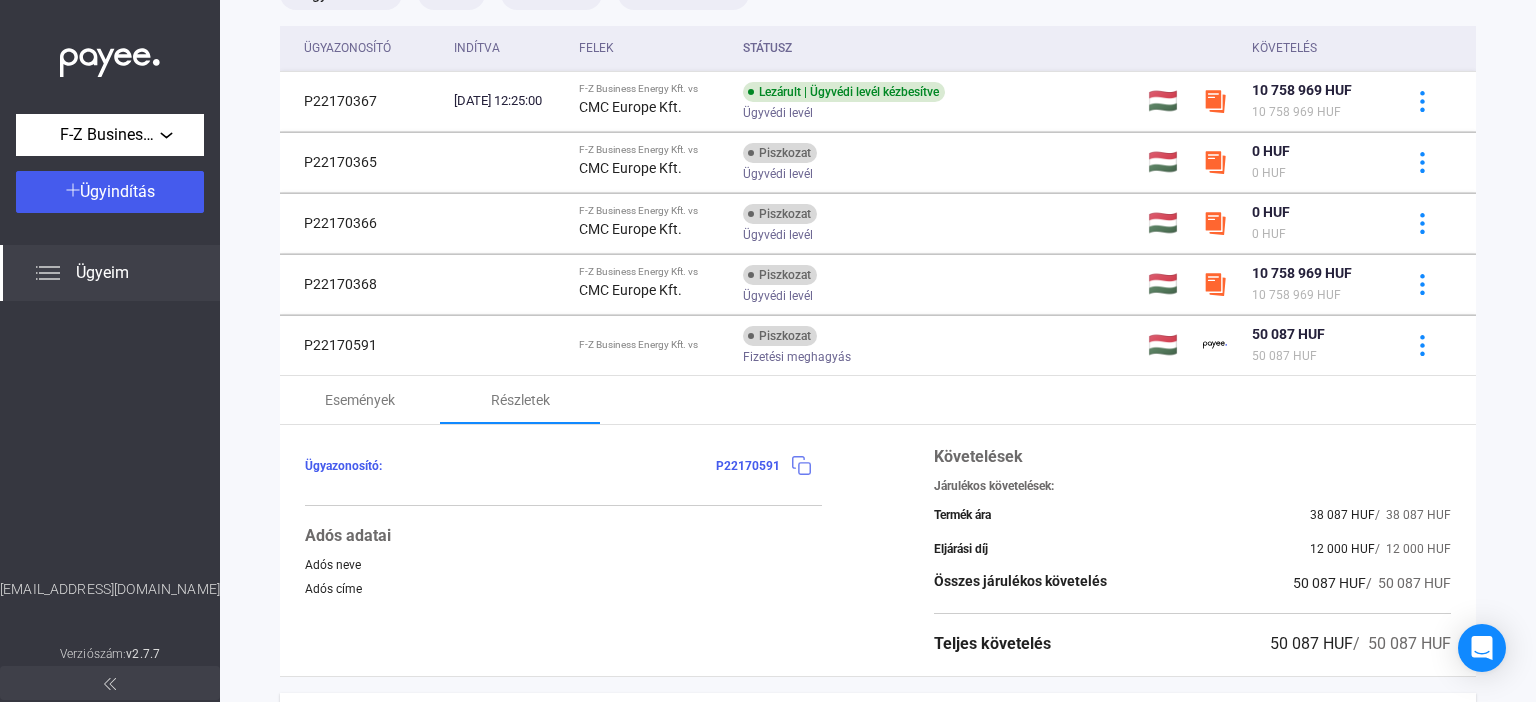 click at bounding box center (801, 465) 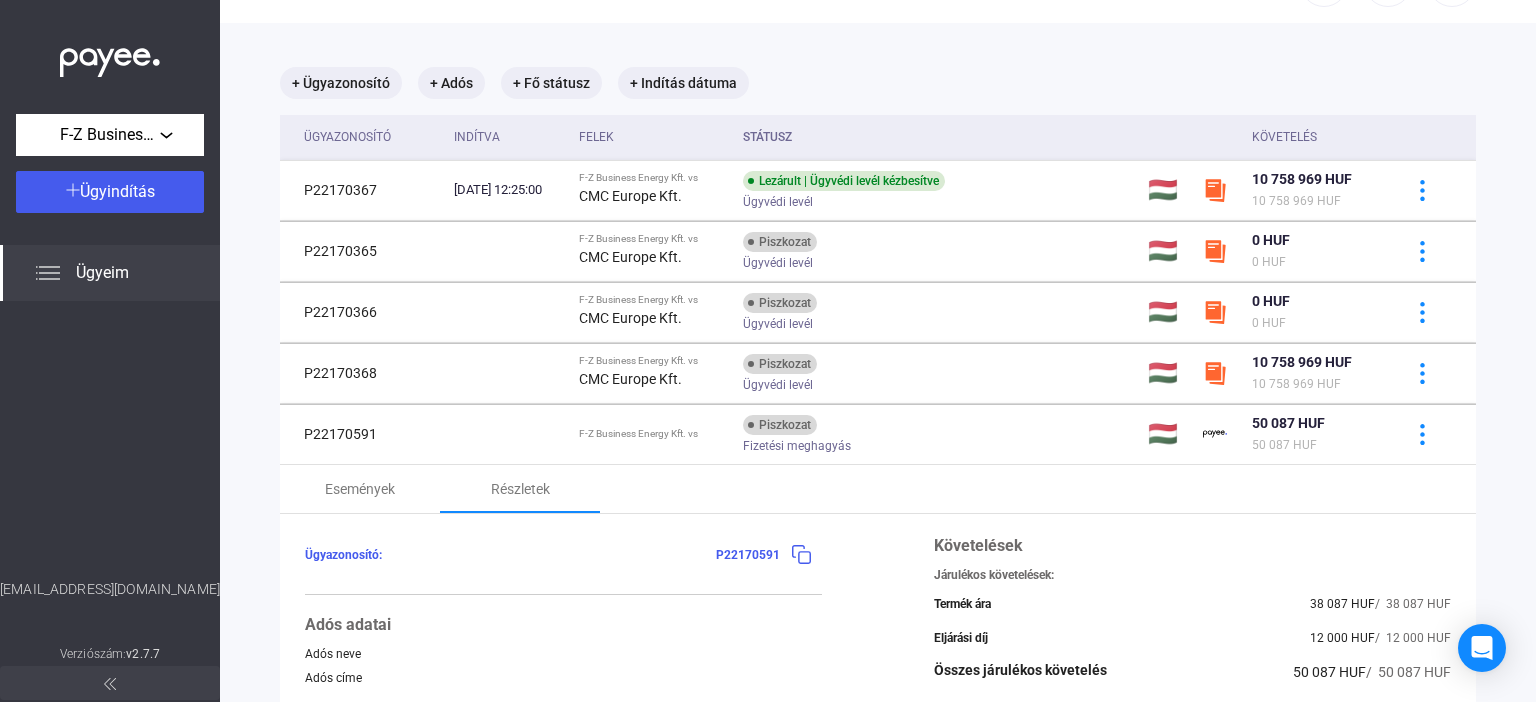 scroll, scrollTop: 46, scrollLeft: 0, axis: vertical 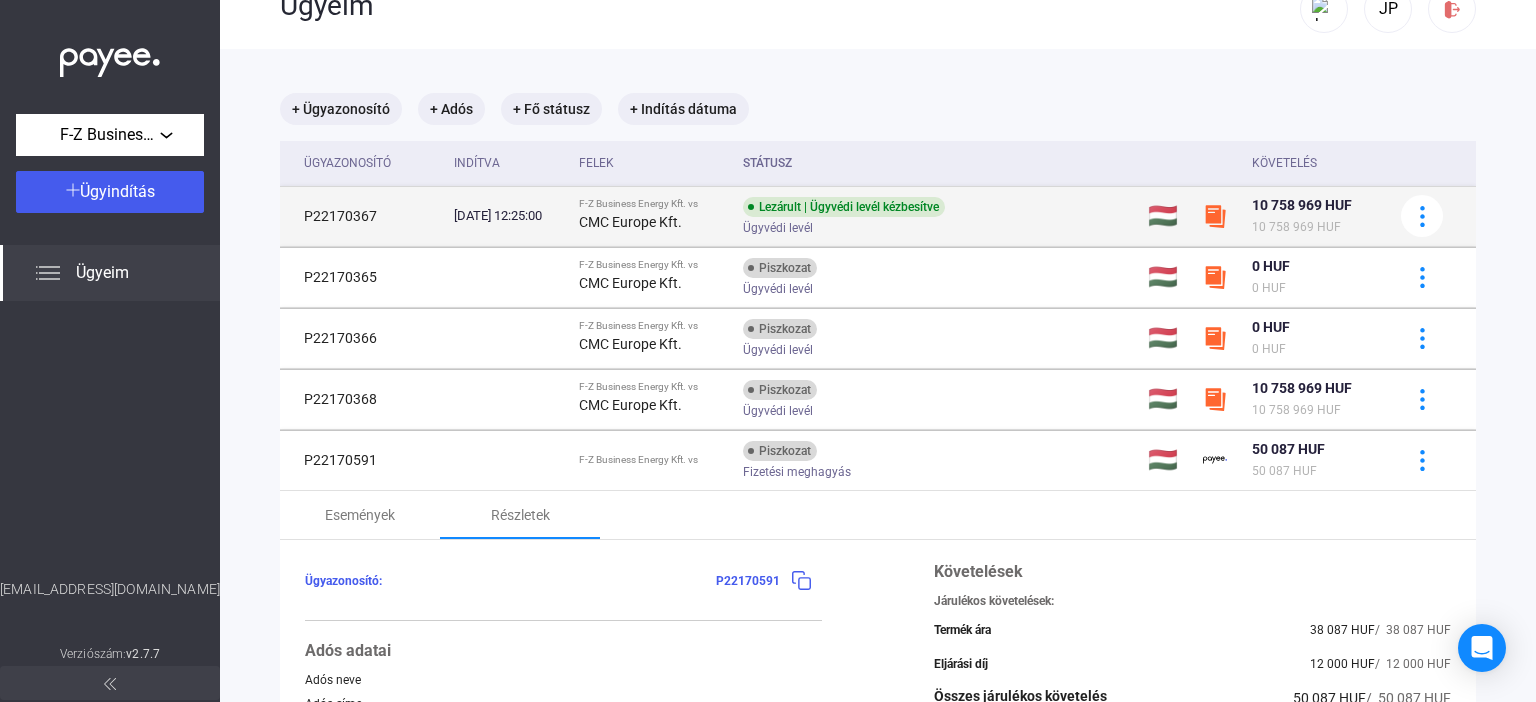 click on "CMC Europe Kft." at bounding box center (630, 222) 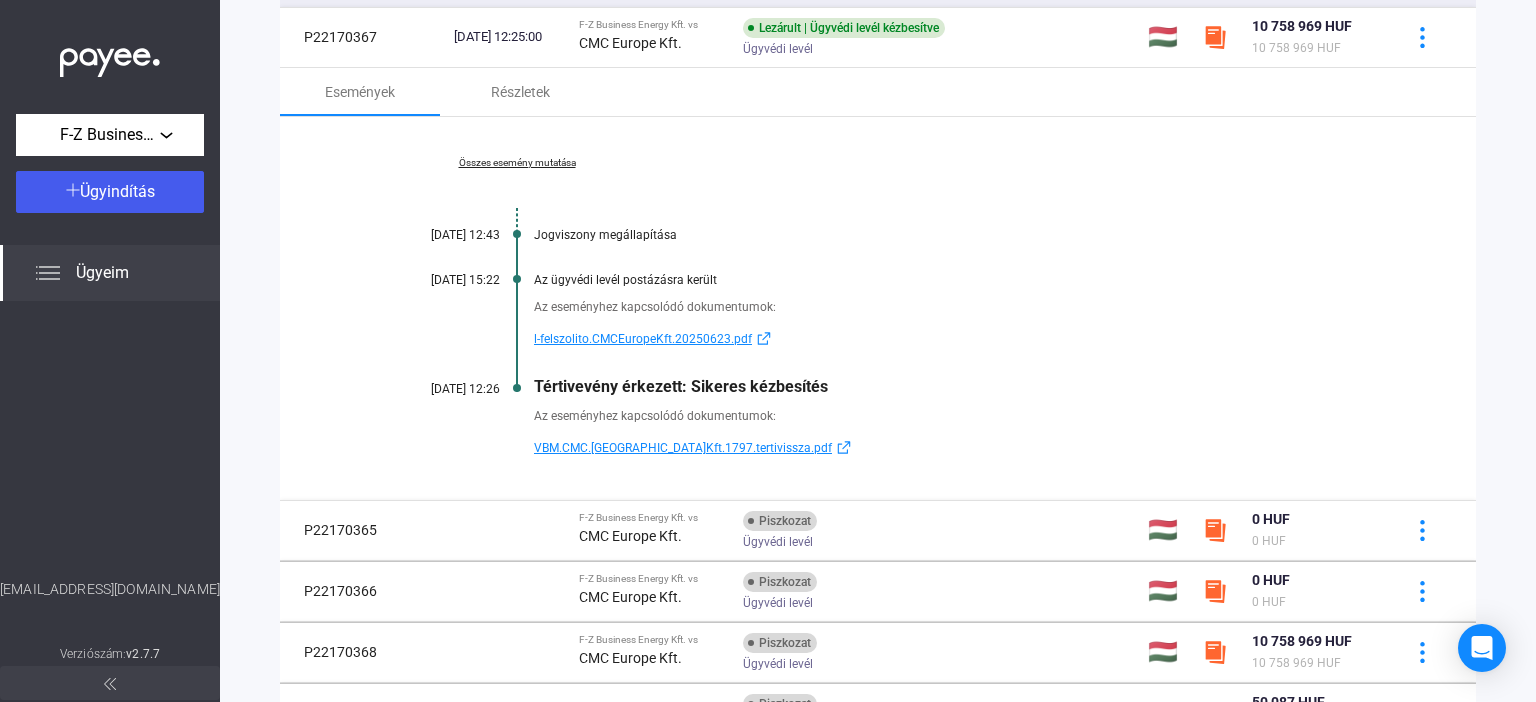 scroll, scrollTop: 276, scrollLeft: 0, axis: vertical 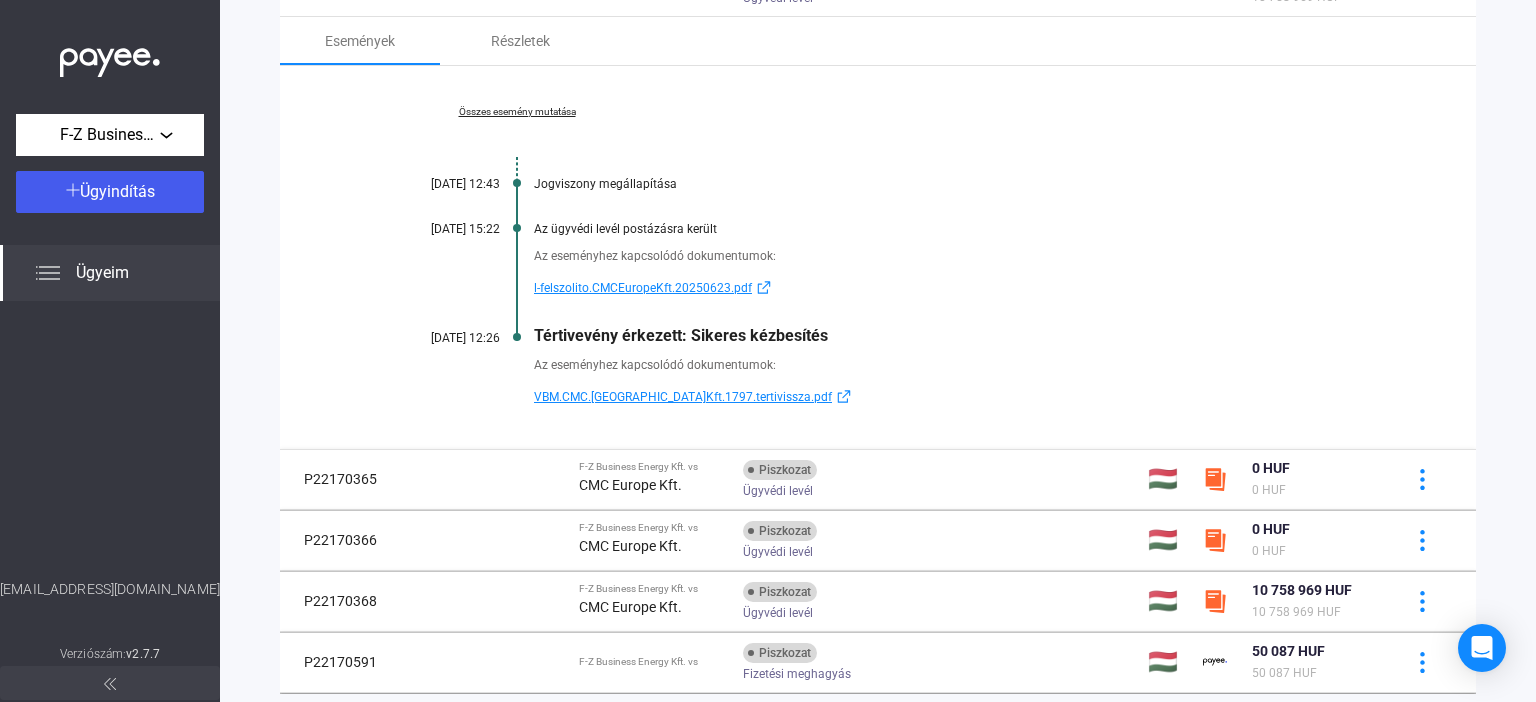 click on "VBM.CMC.[GEOGRAPHIC_DATA]Kft.1797.tertivissza.pdf" at bounding box center (683, 397) 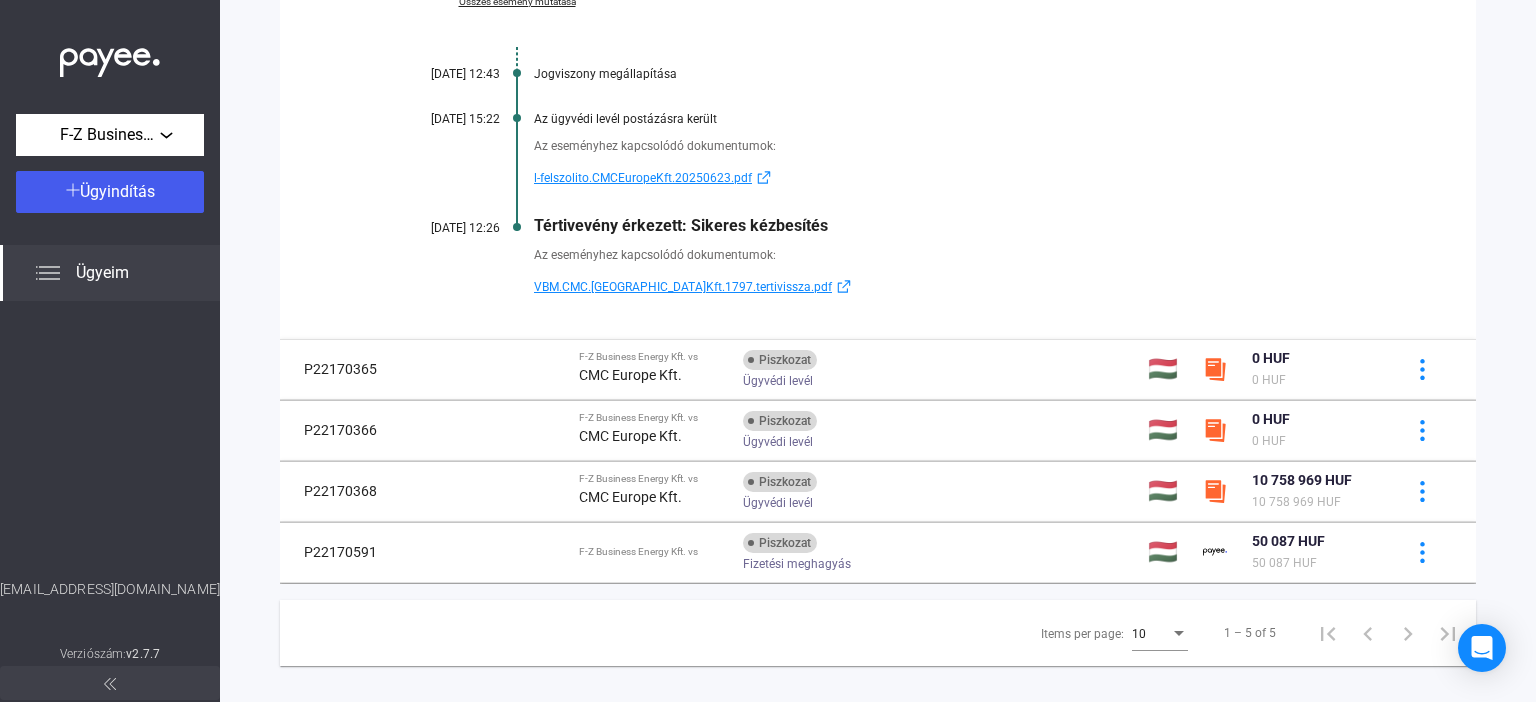 scroll, scrollTop: 409, scrollLeft: 0, axis: vertical 